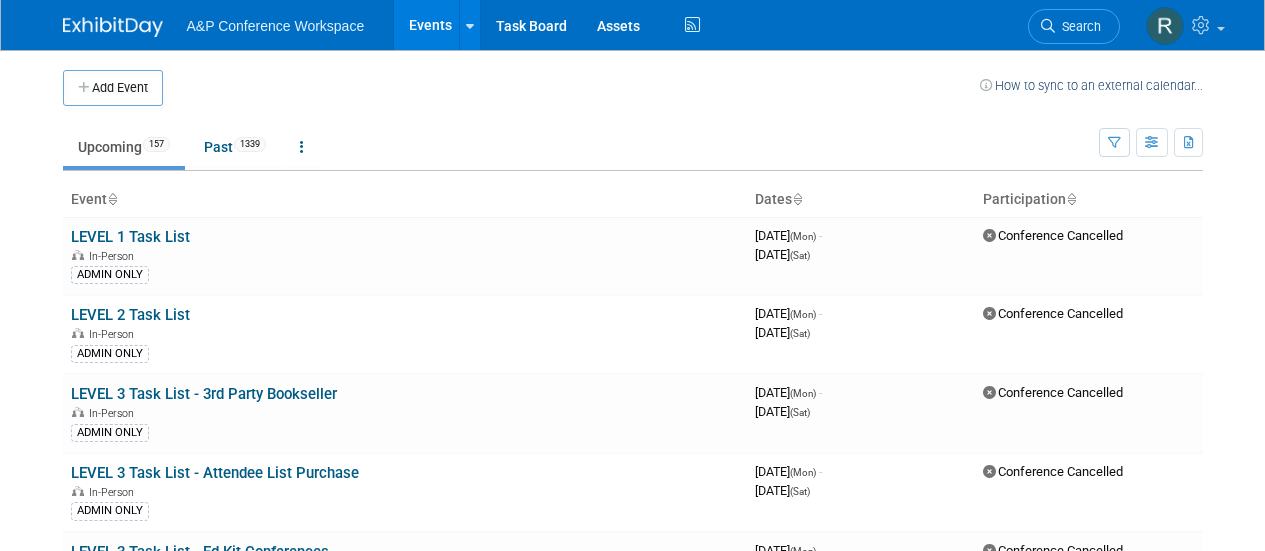scroll, scrollTop: 0, scrollLeft: 0, axis: both 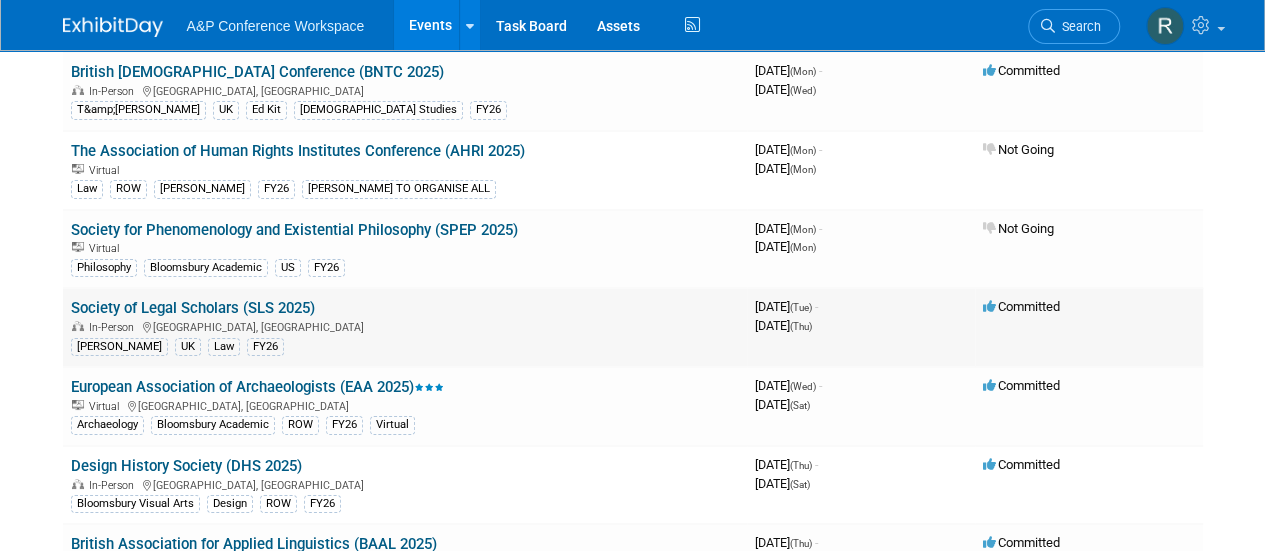 click on "Society of Legal Scholars (SLS 2025)
In-Person
Leeds, United Kingdom
Hart
UK
Law
FY26" at bounding box center (405, 327) 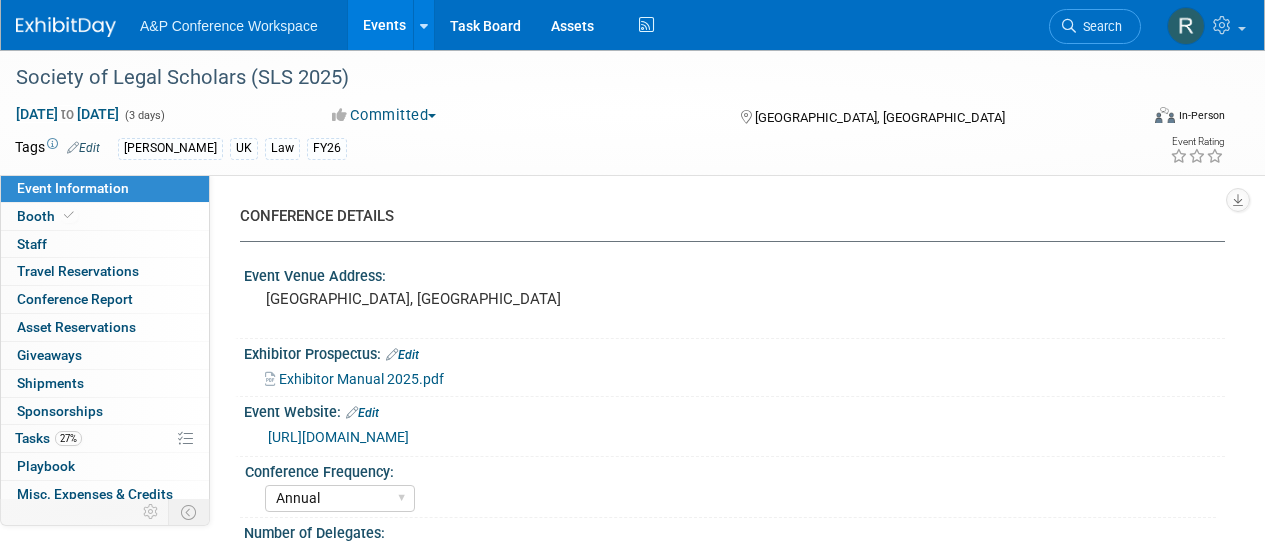 select on "Annual" 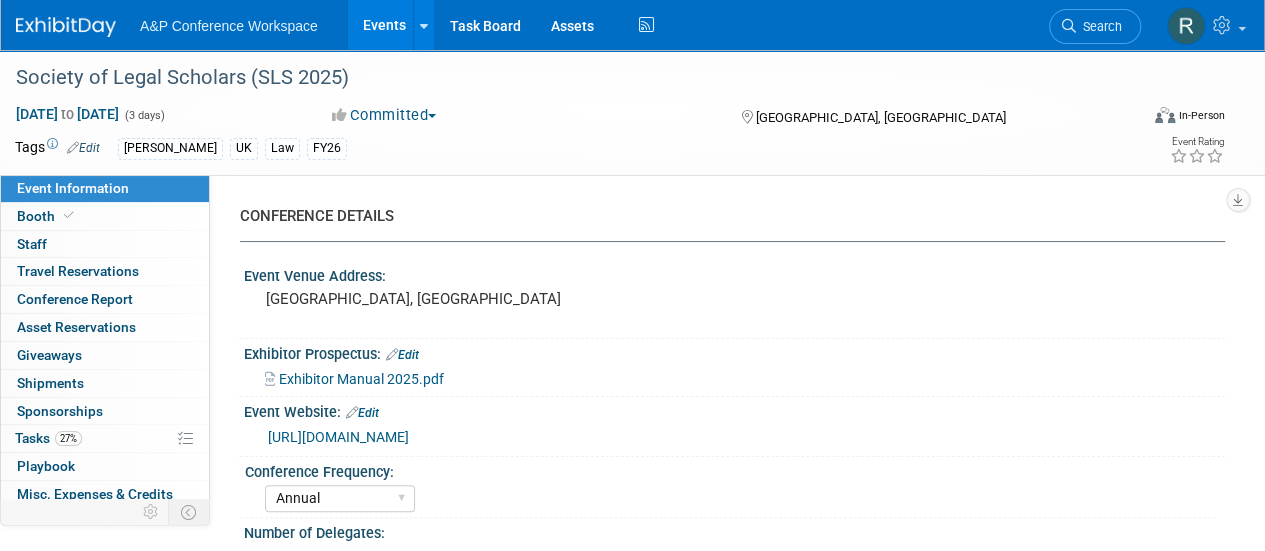 scroll, scrollTop: 0, scrollLeft: 0, axis: both 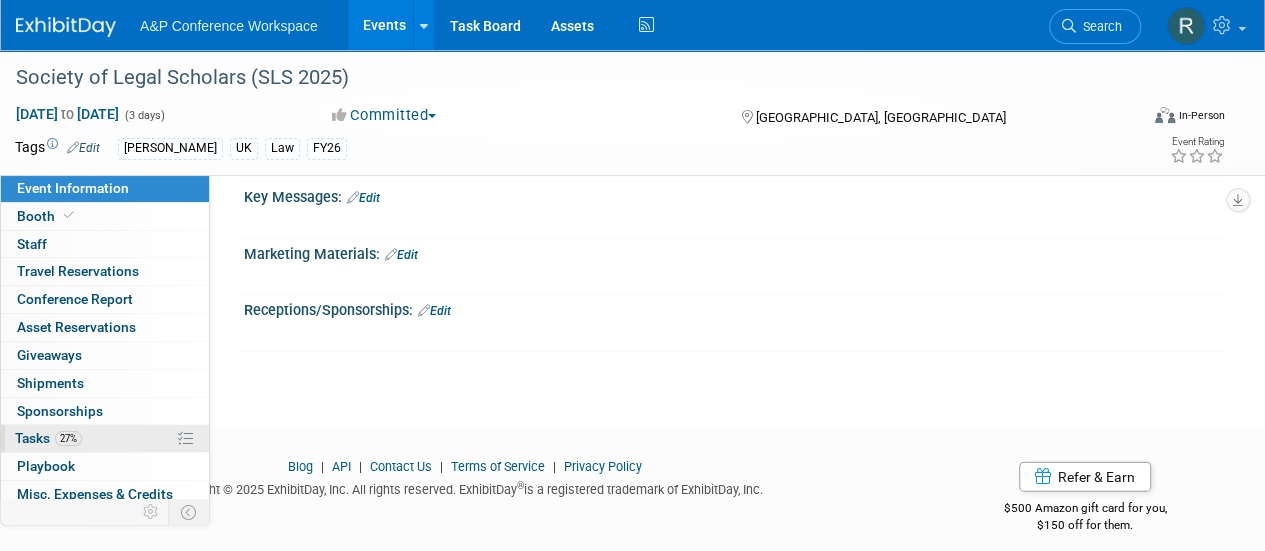 click on "Tasks 27%" at bounding box center [48, 438] 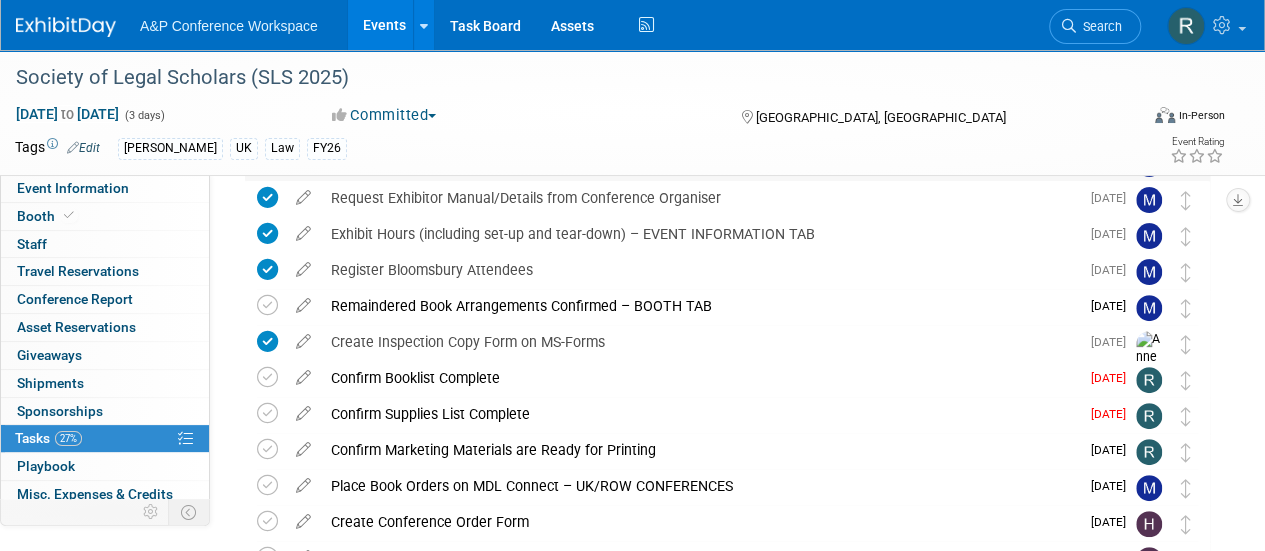 scroll, scrollTop: 200, scrollLeft: 0, axis: vertical 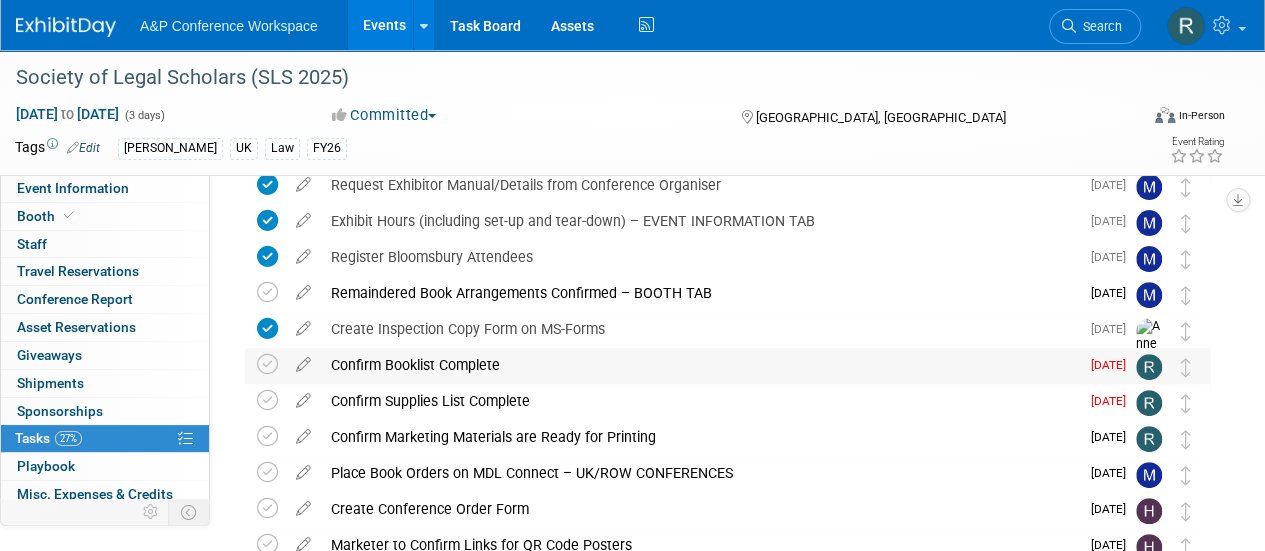 click on "Confirm Booklist Complete" at bounding box center (700, 365) 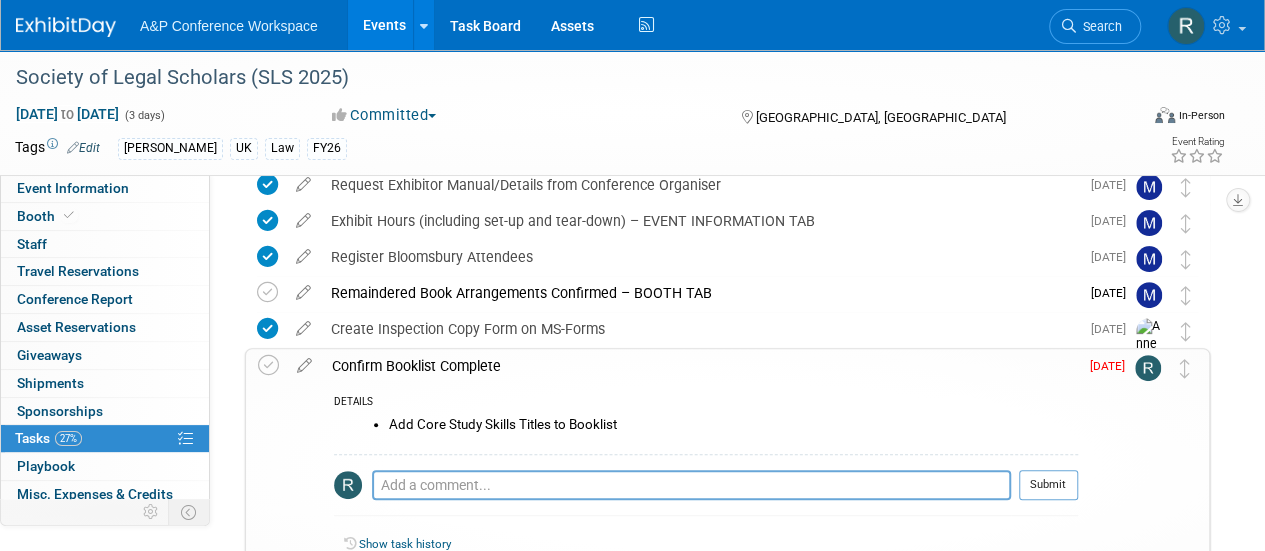 click on "Confirm Booklist Complete" at bounding box center [700, 366] 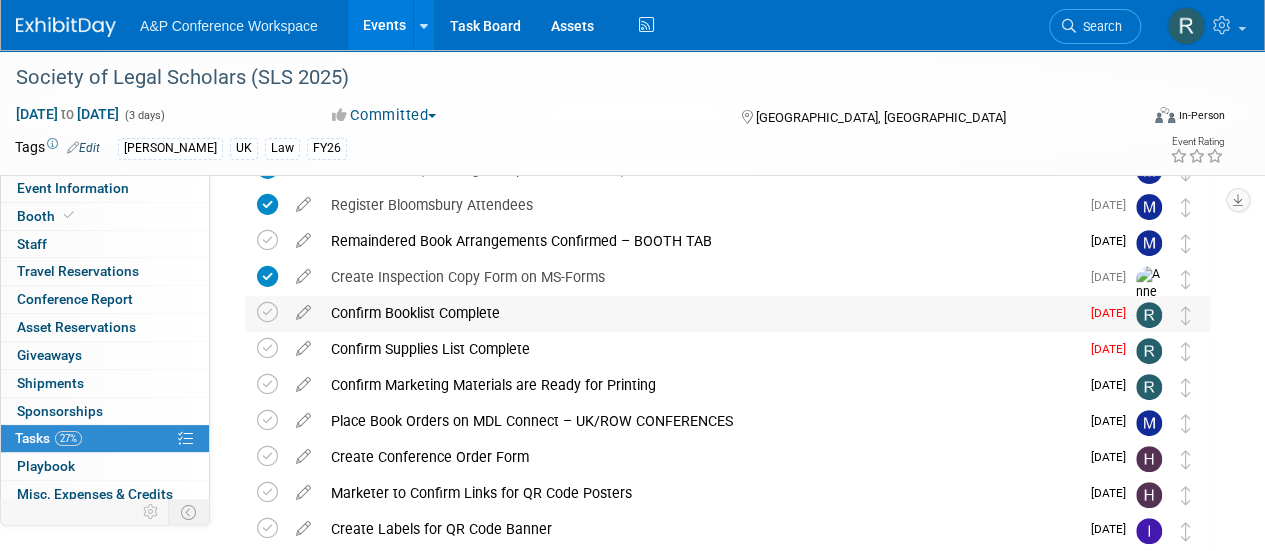 scroll, scrollTop: 300, scrollLeft: 0, axis: vertical 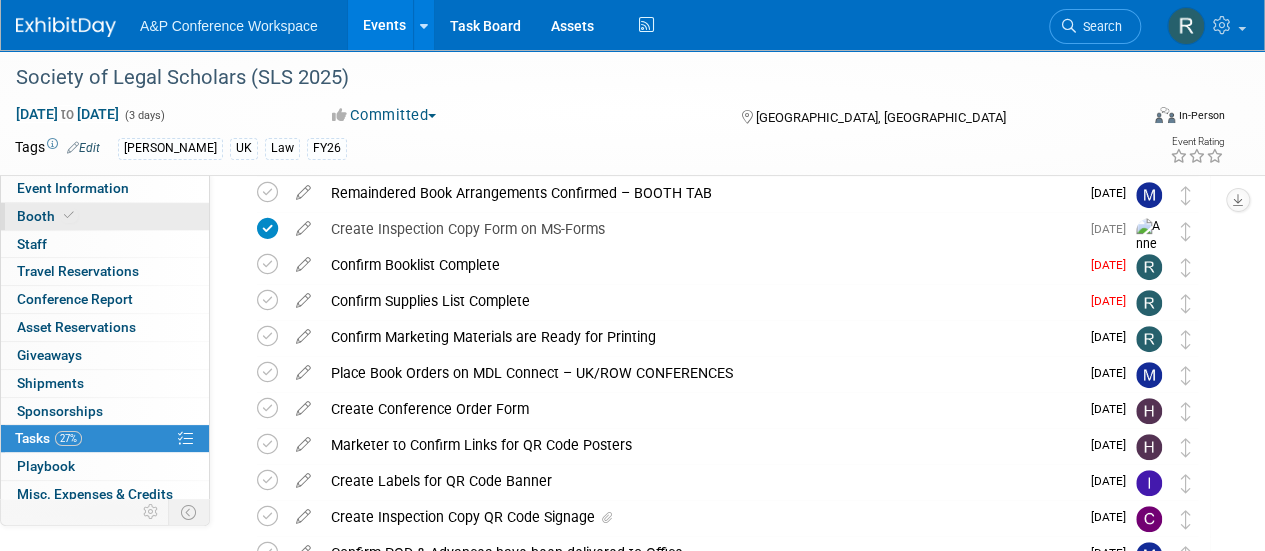 click on "Booth" at bounding box center (47, 216) 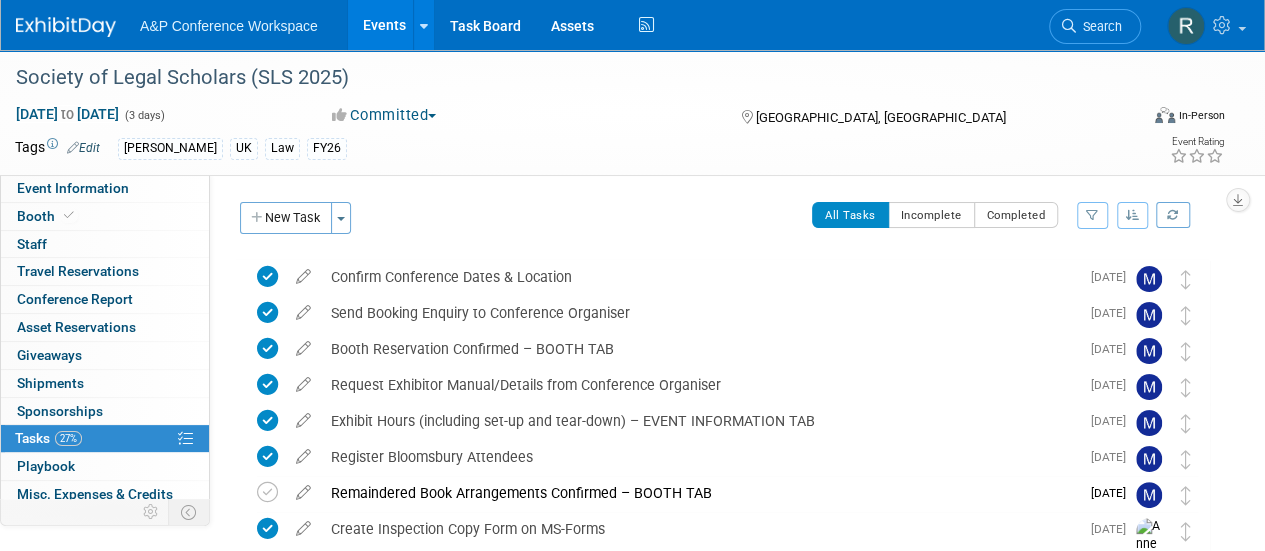 select on "HART" 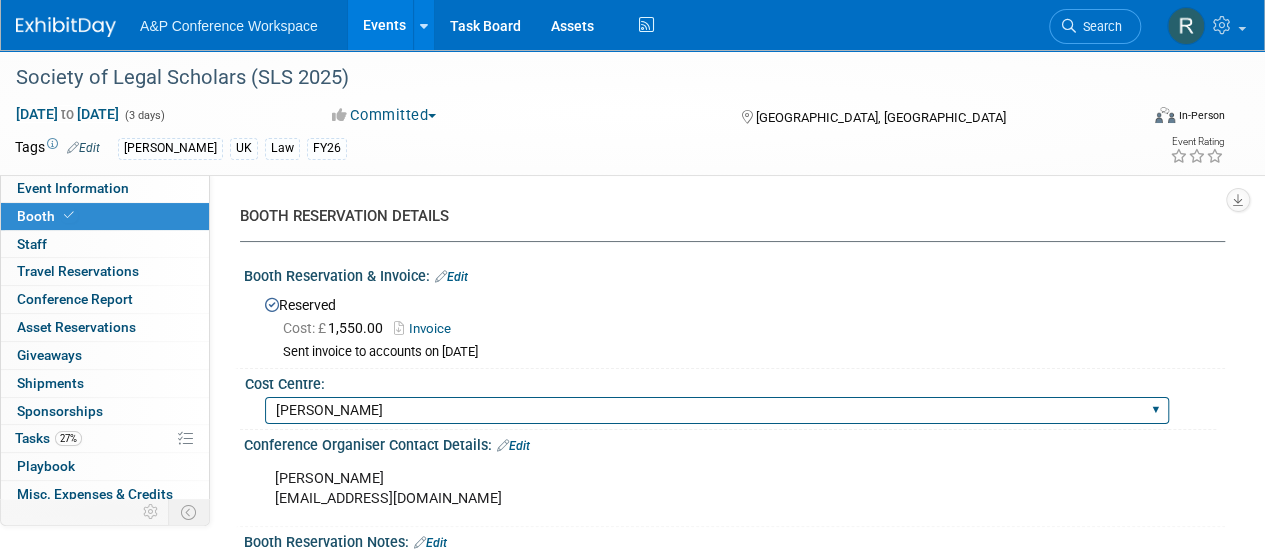 scroll, scrollTop: 300, scrollLeft: 0, axis: vertical 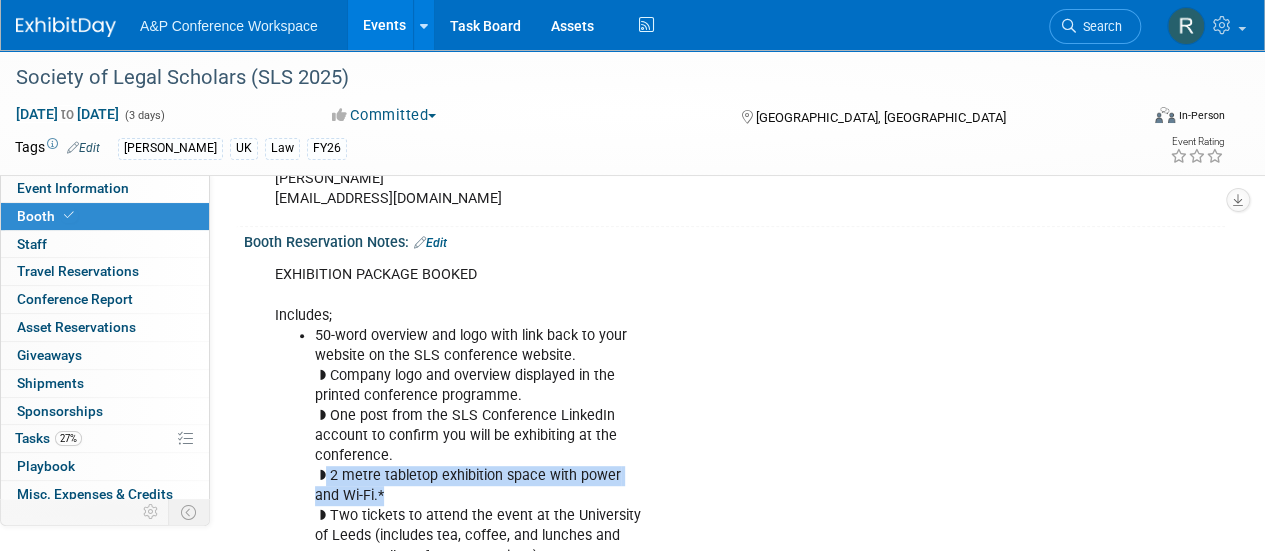 drag, startPoint x: 322, startPoint y: 474, endPoint x: 390, endPoint y: 490, distance: 69.856995 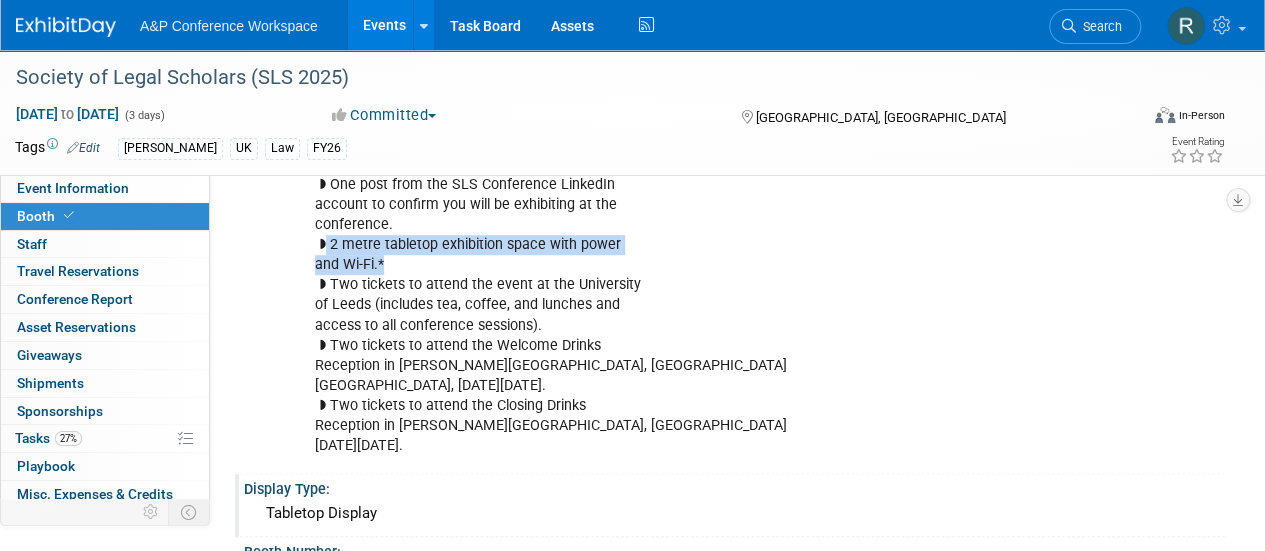 scroll, scrollTop: 500, scrollLeft: 0, axis: vertical 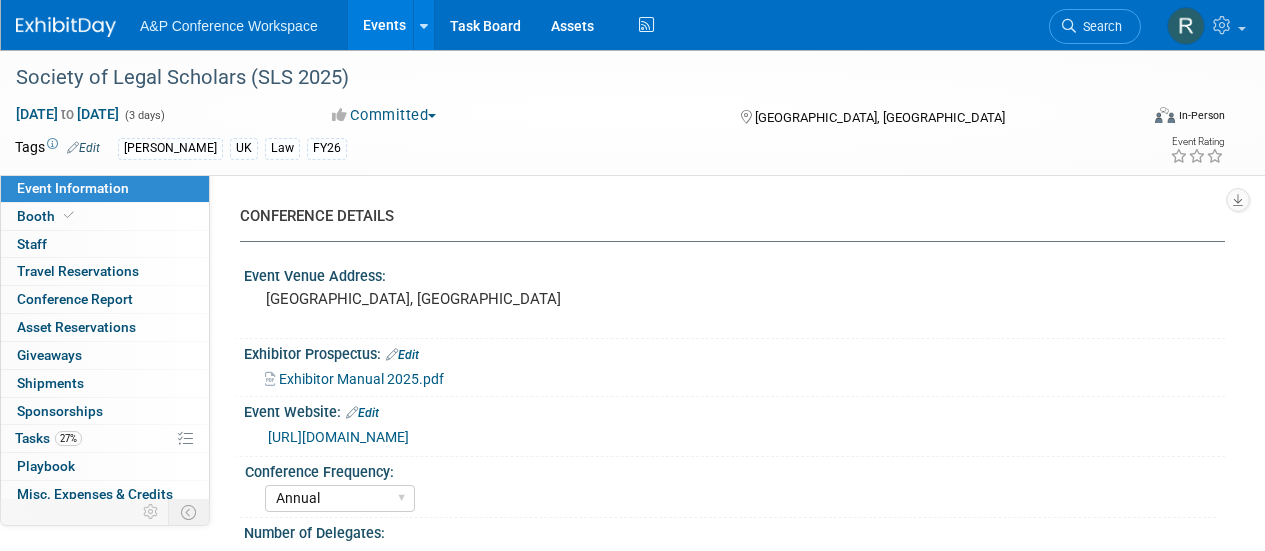 select on "Annual" 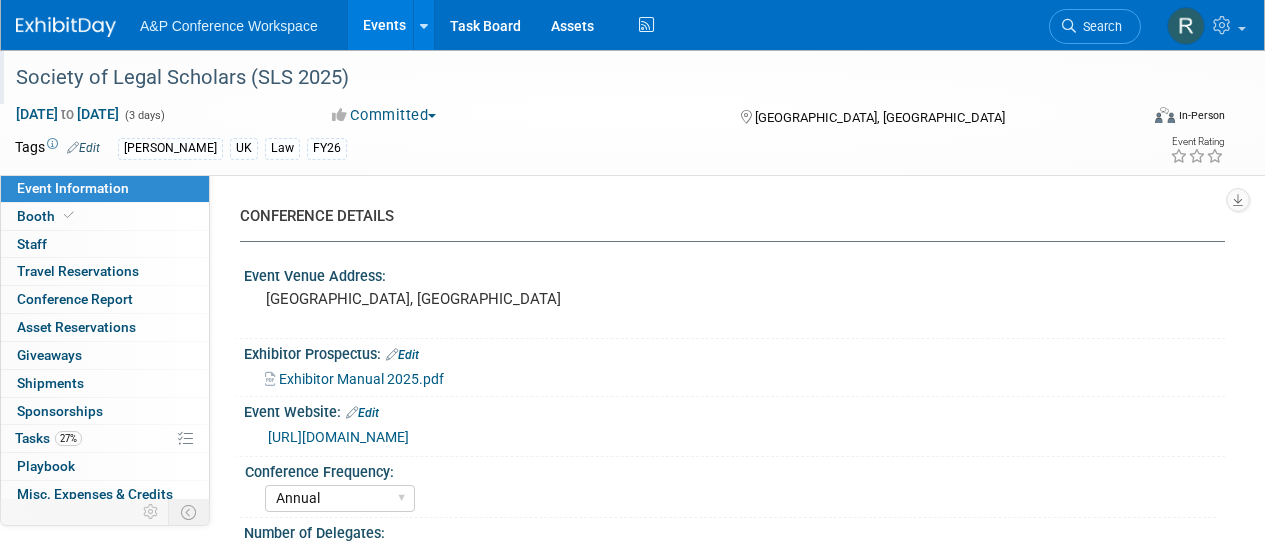 scroll, scrollTop: 0, scrollLeft: 0, axis: both 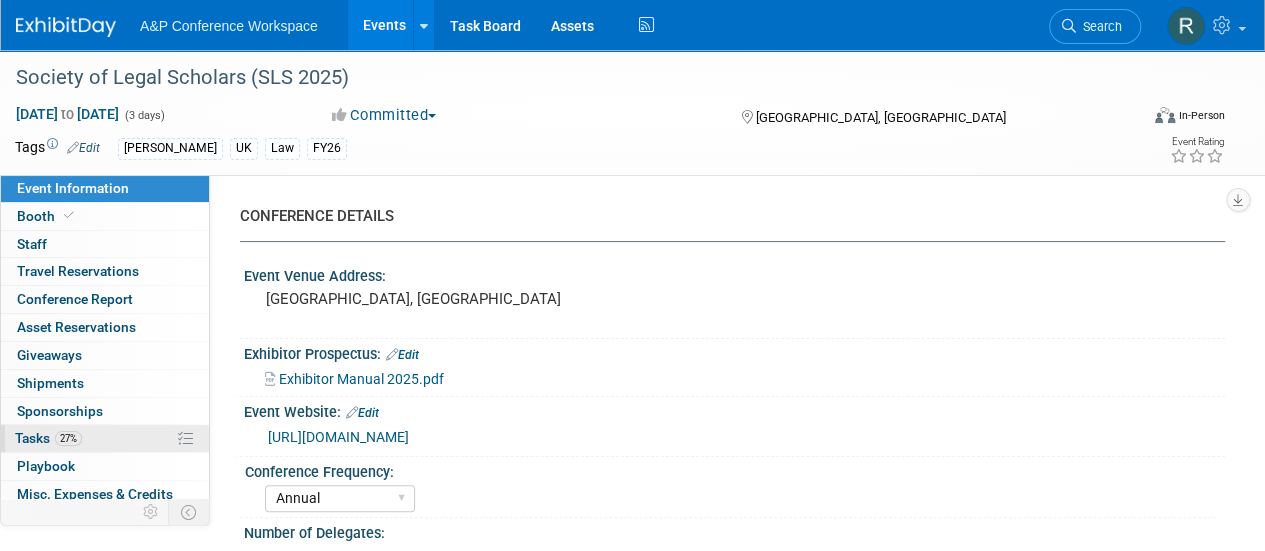 click on "27%
Tasks 27%" at bounding box center [105, 438] 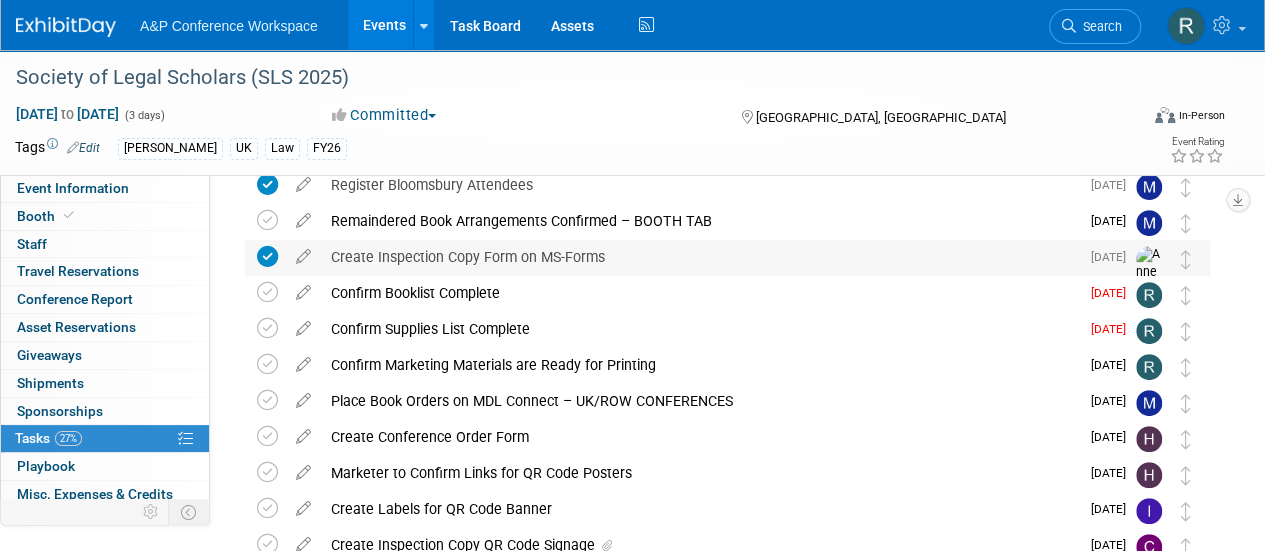 scroll, scrollTop: 300, scrollLeft: 0, axis: vertical 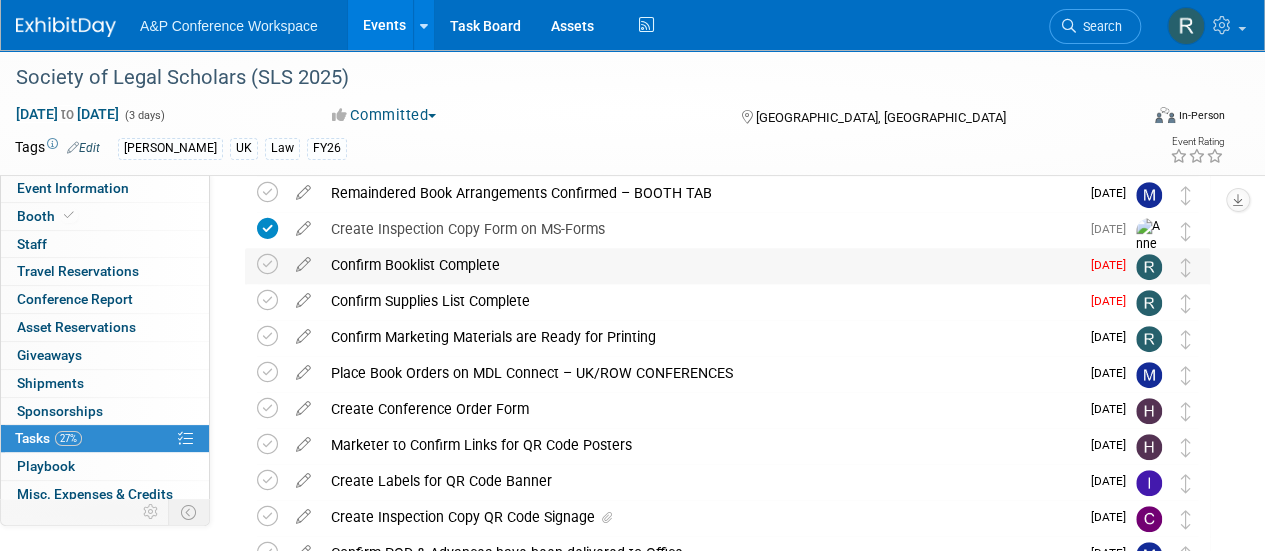click on "Confirm Booklist Complete" at bounding box center (700, 265) 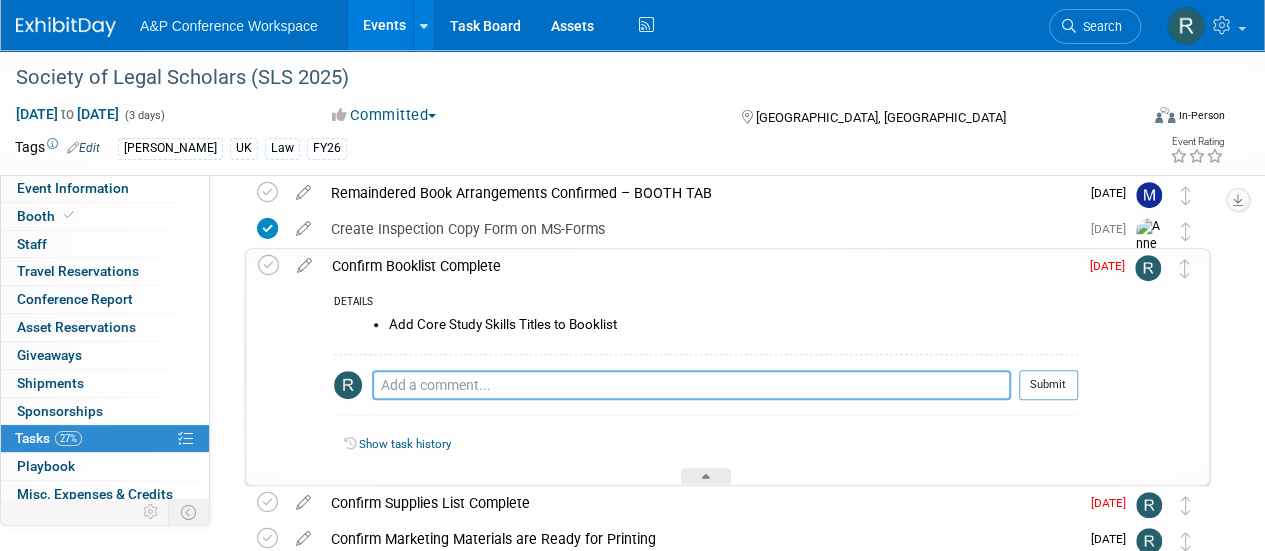 click at bounding box center (691, 385) 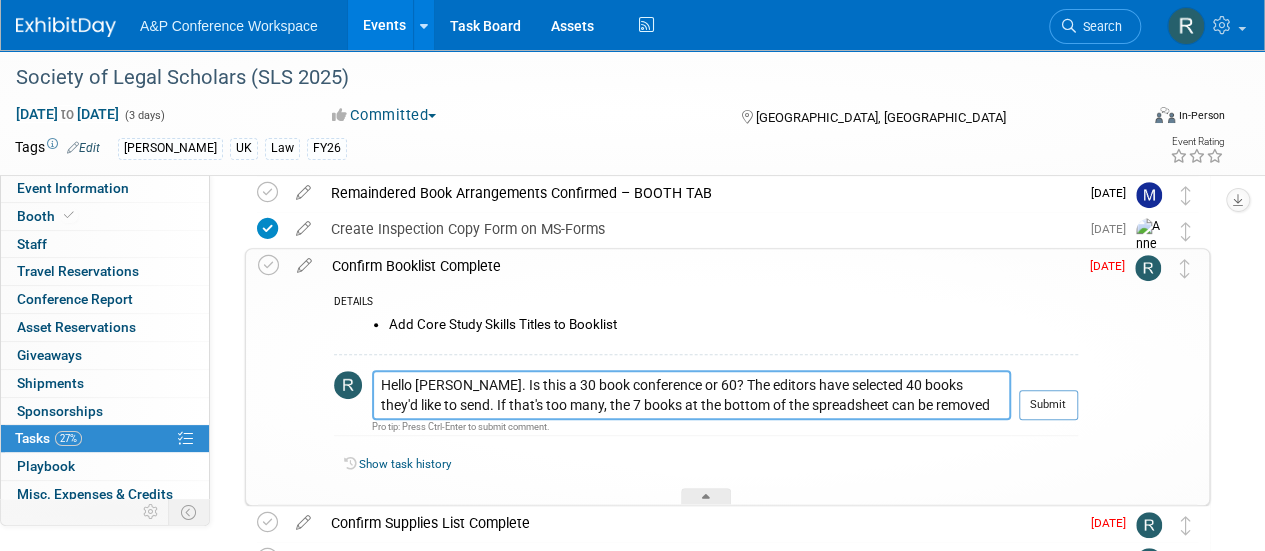 paste on "nice to have if space" 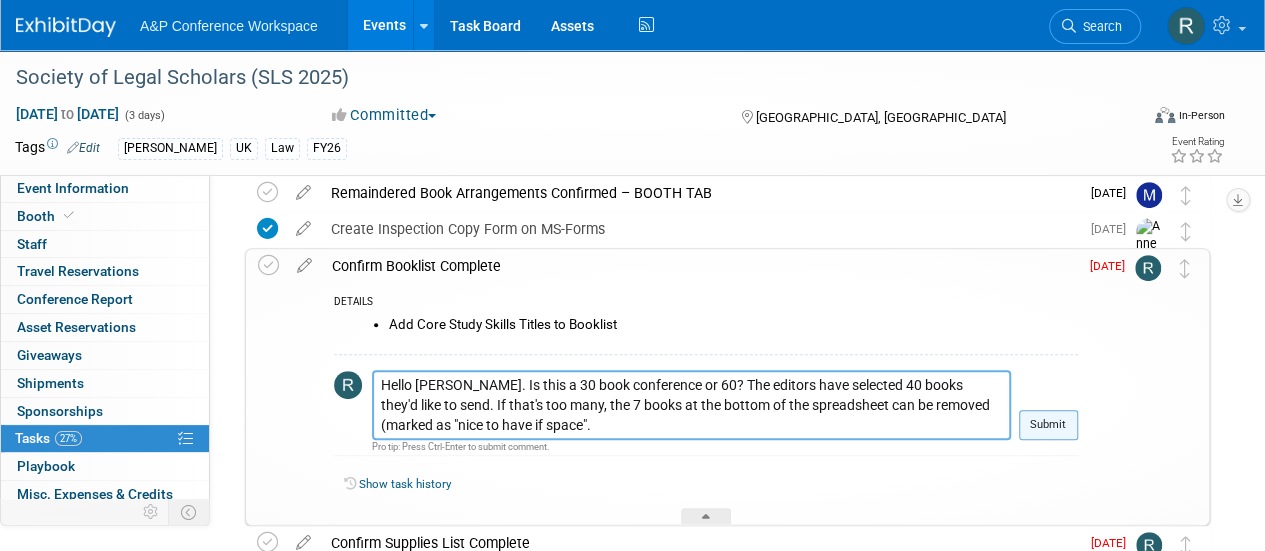 type on "Hello [PERSON_NAME]. Is this a 30 book conference or 60? The editors have selected 40 books they'd like to send. If that's too many, the 7 books at the bottom of the spreadsheet can be removed (marked as "nice to have if space"." 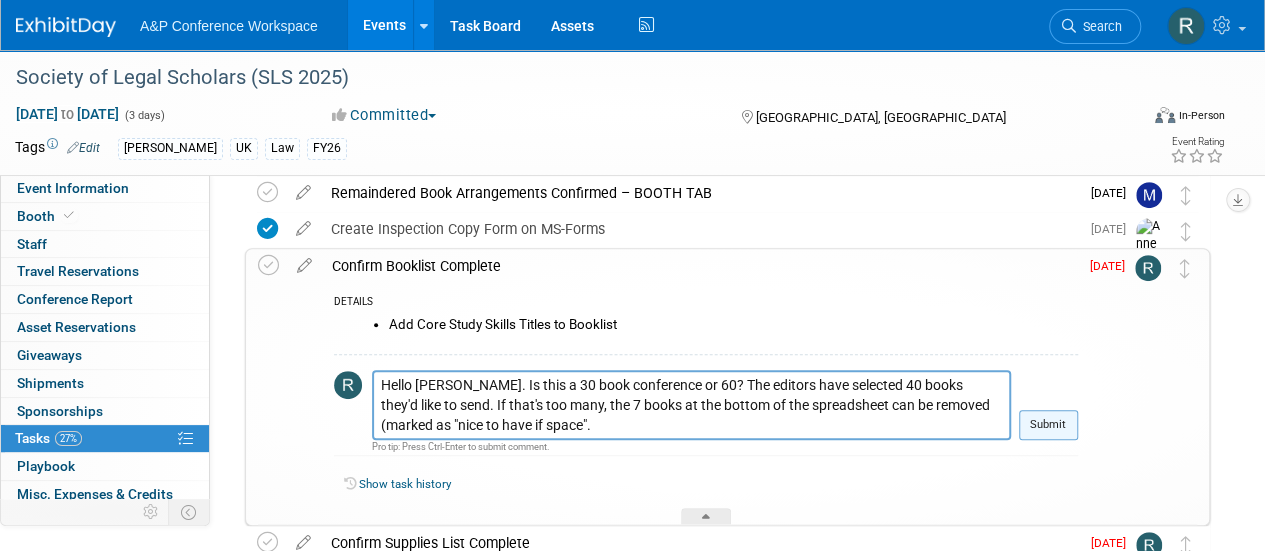 click on "Submit" at bounding box center [1048, 425] 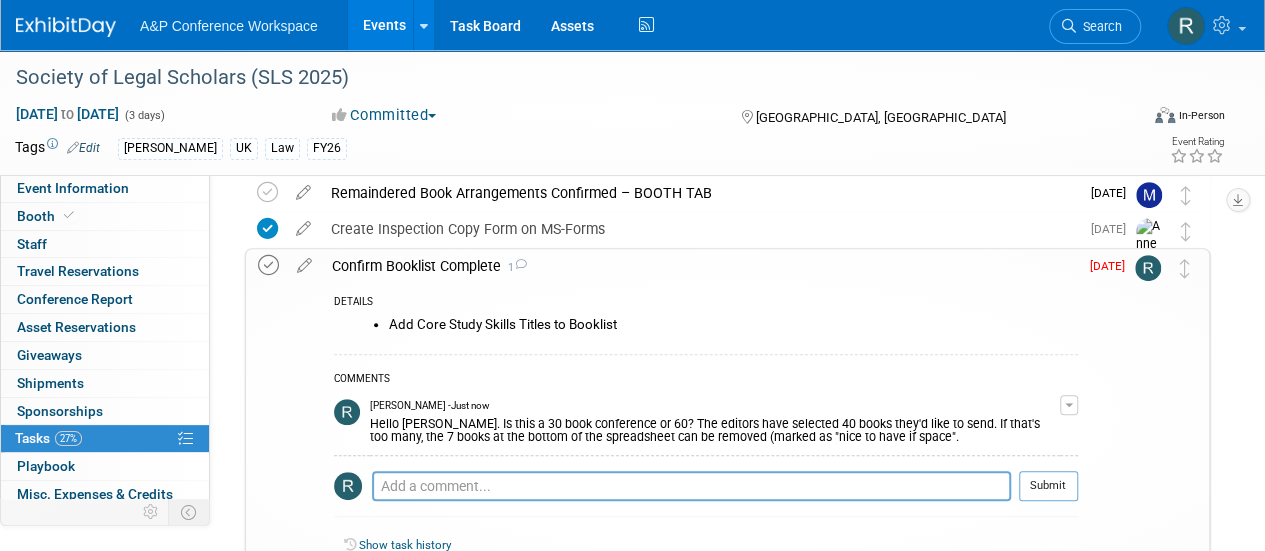 click at bounding box center [268, 265] 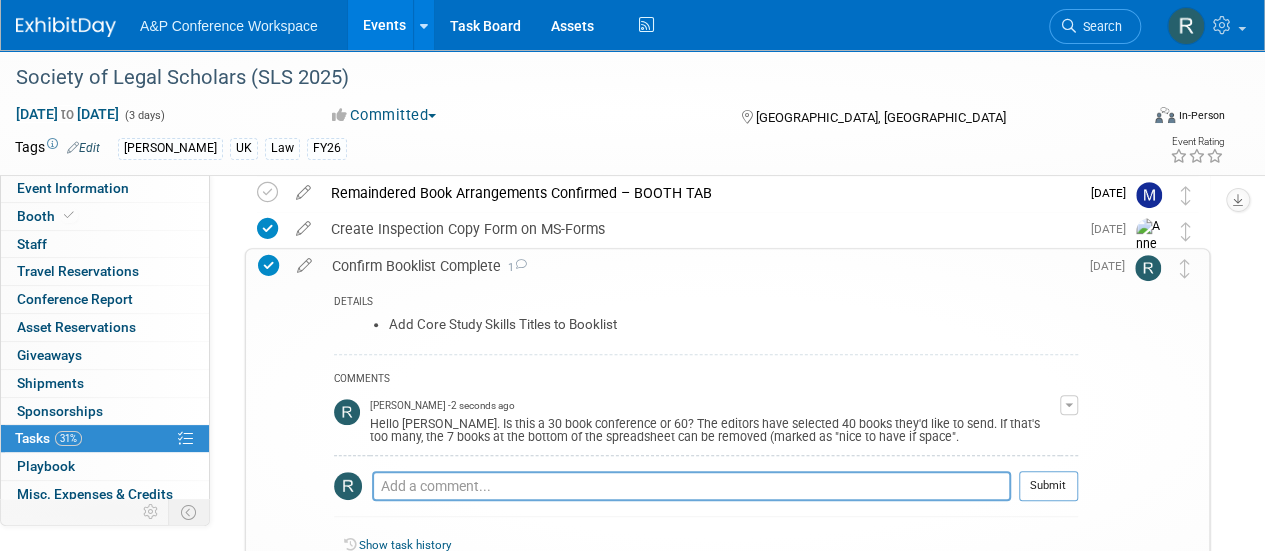 click on "Confirm Booklist Complete
1" at bounding box center (700, 266) 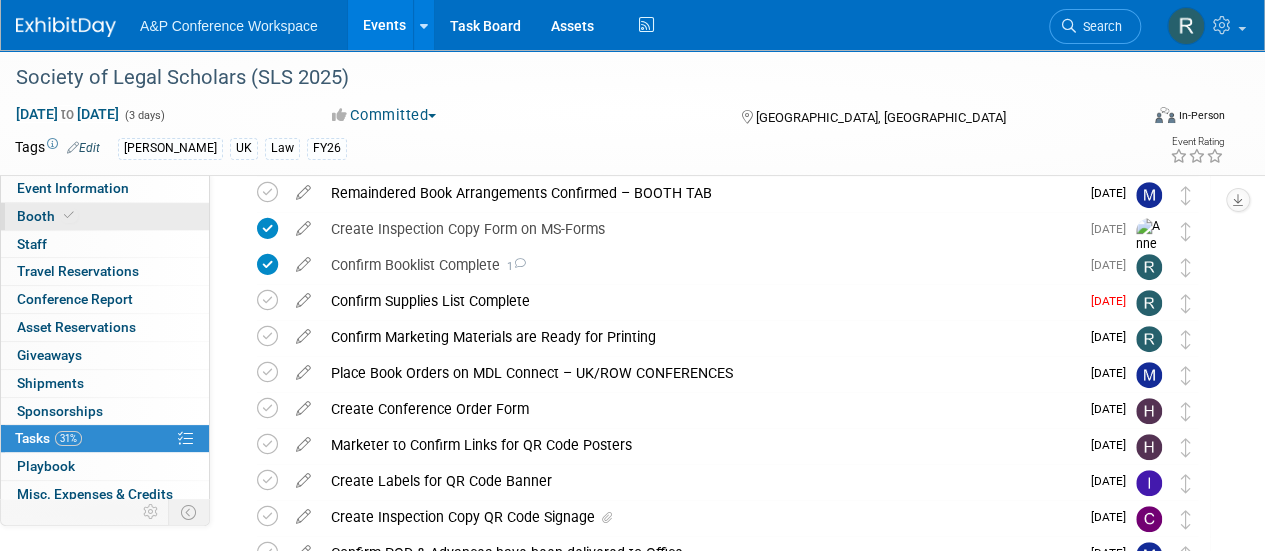 click on "Booth" at bounding box center (47, 216) 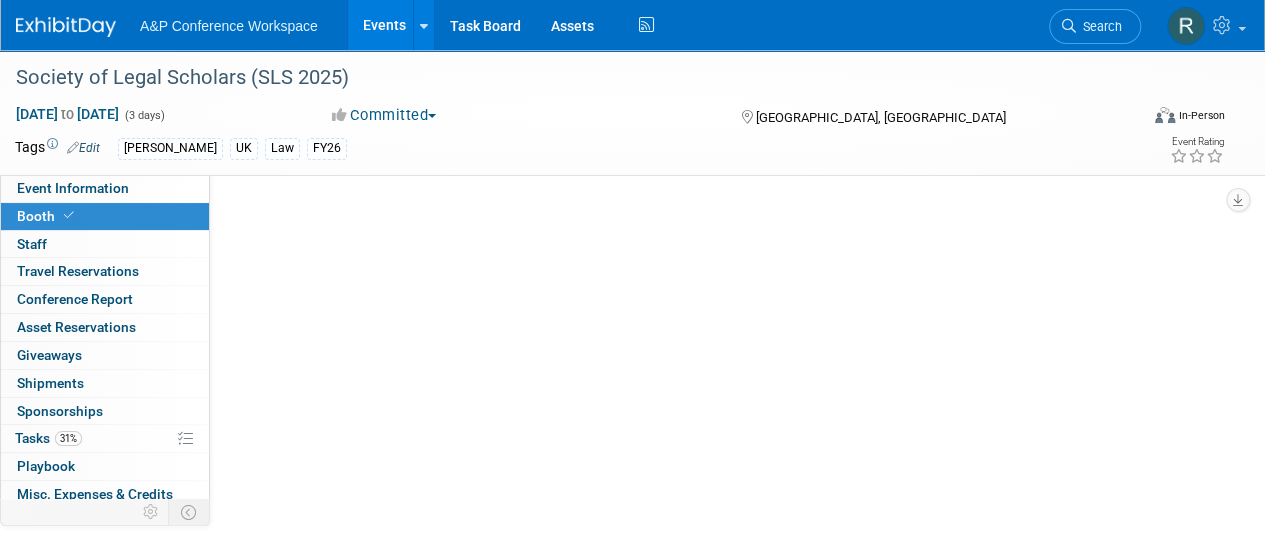 scroll, scrollTop: 0, scrollLeft: 0, axis: both 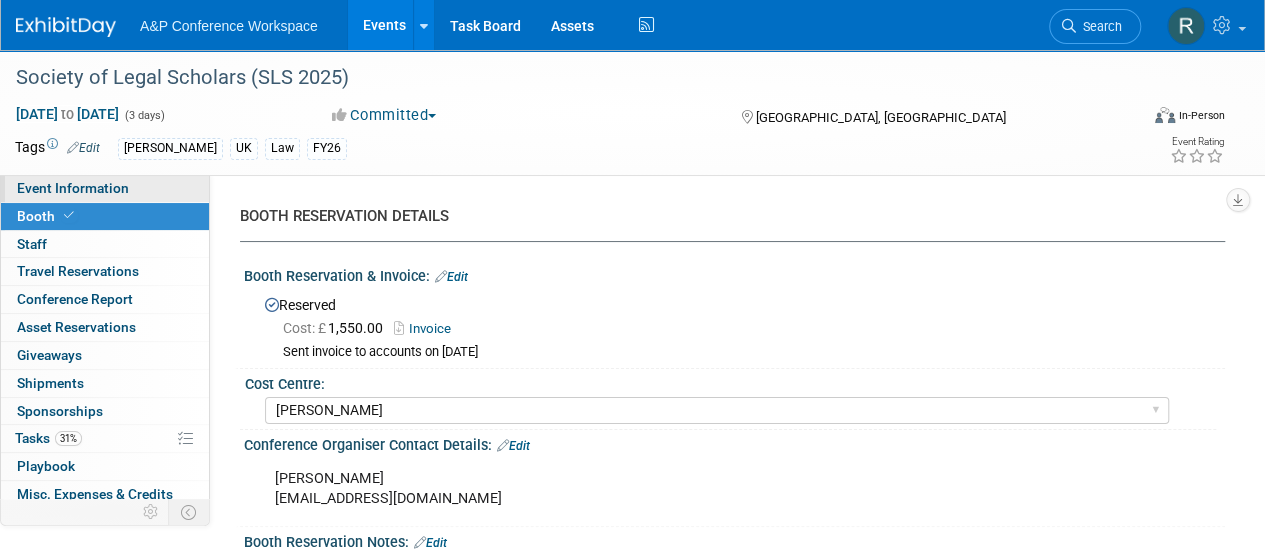 click on "Event Information" at bounding box center [105, 188] 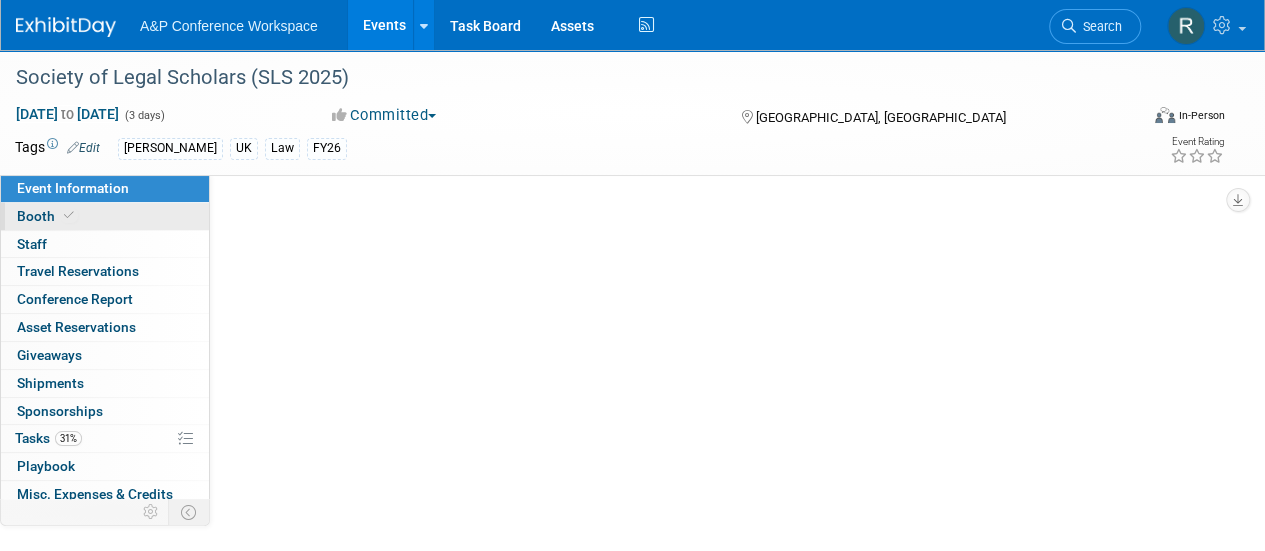 select on "Annual" 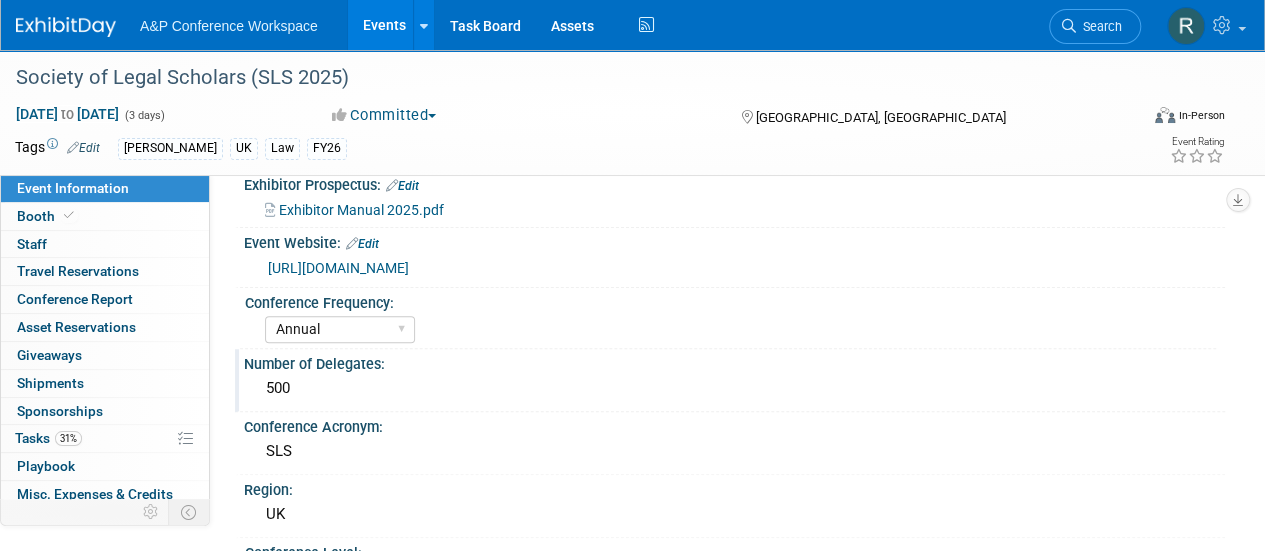 scroll, scrollTop: 200, scrollLeft: 0, axis: vertical 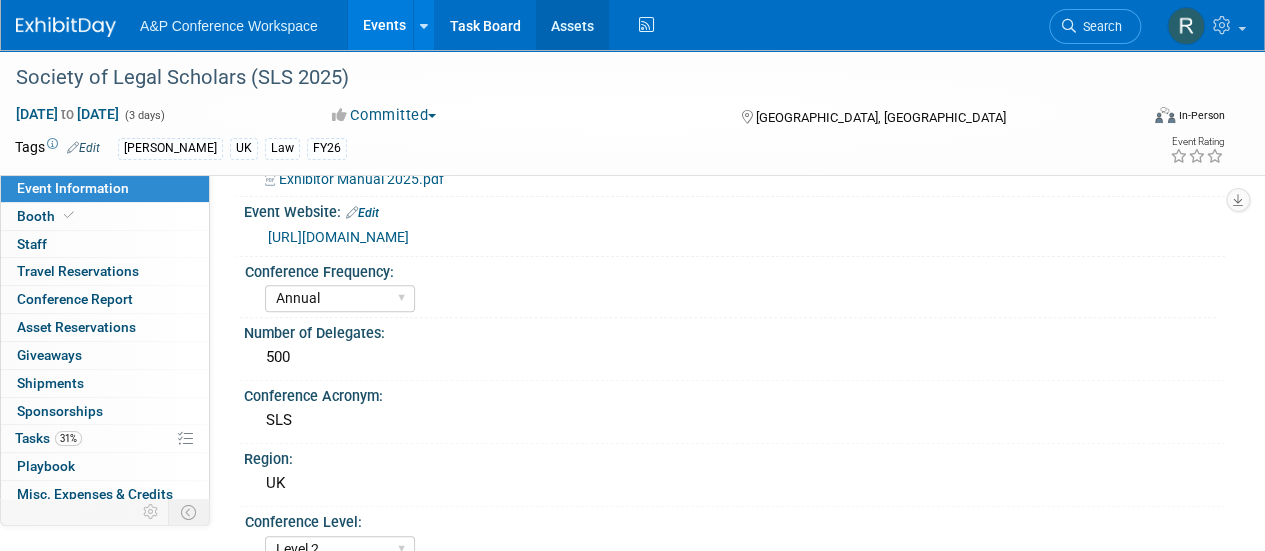 drag, startPoint x: 556, startPoint y: 15, endPoint x: 564, endPoint y: 33, distance: 19.697716 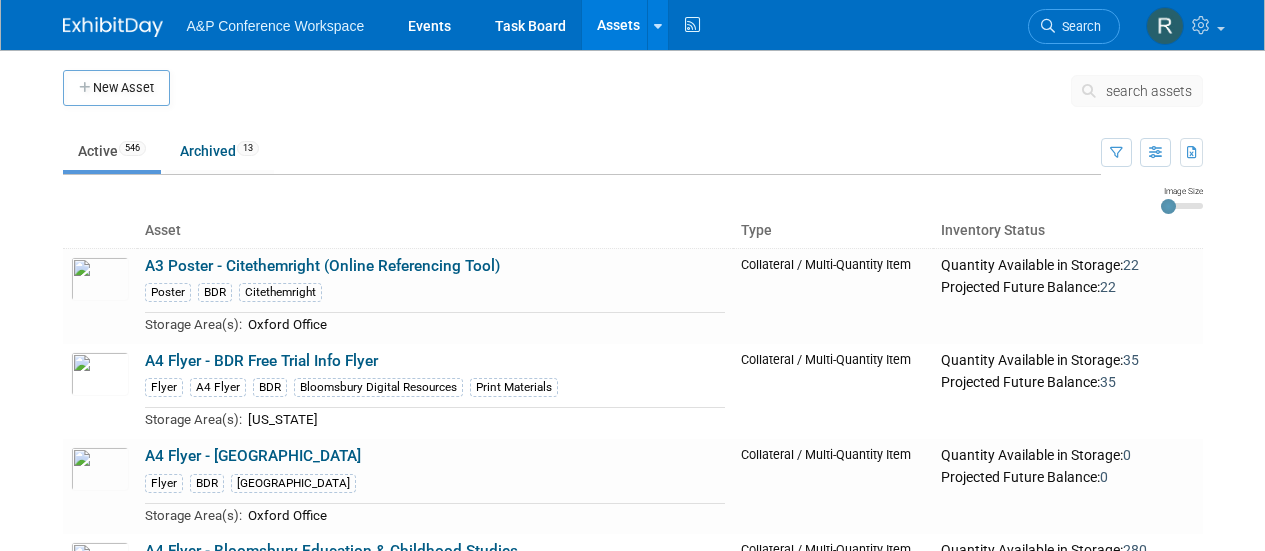 scroll, scrollTop: 0, scrollLeft: 0, axis: both 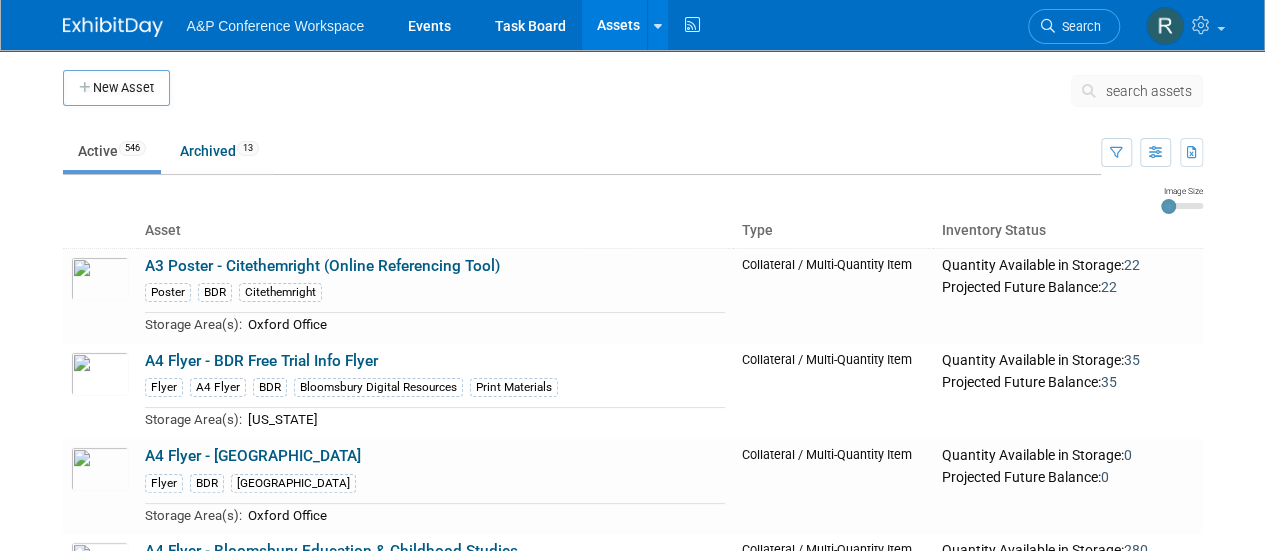 click on "search assets" at bounding box center [1149, 91] 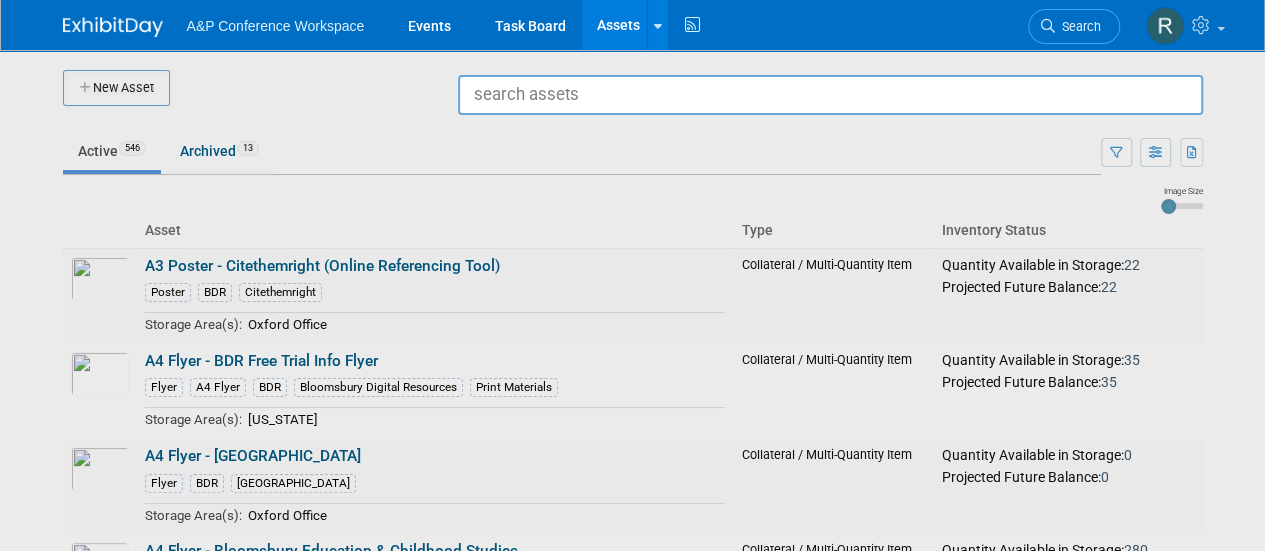 paste on "Post-It Note Books" 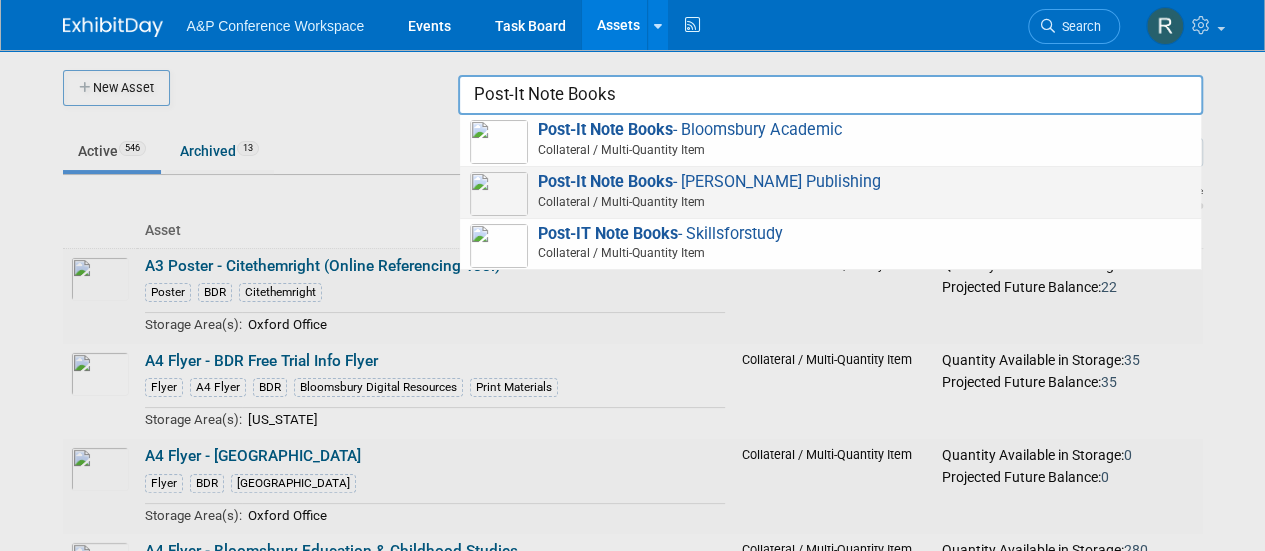 click on "Post-It Note Books  - Hart Publishing Collateral / Multi-Quantity Item" at bounding box center [830, 192] 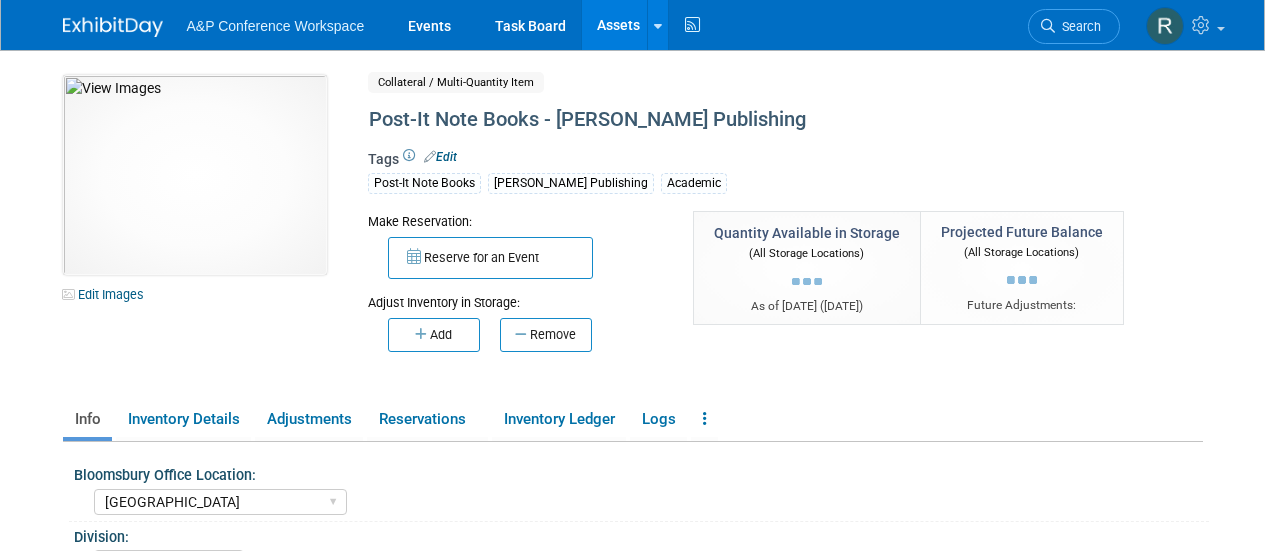 select on "[GEOGRAPHIC_DATA]" 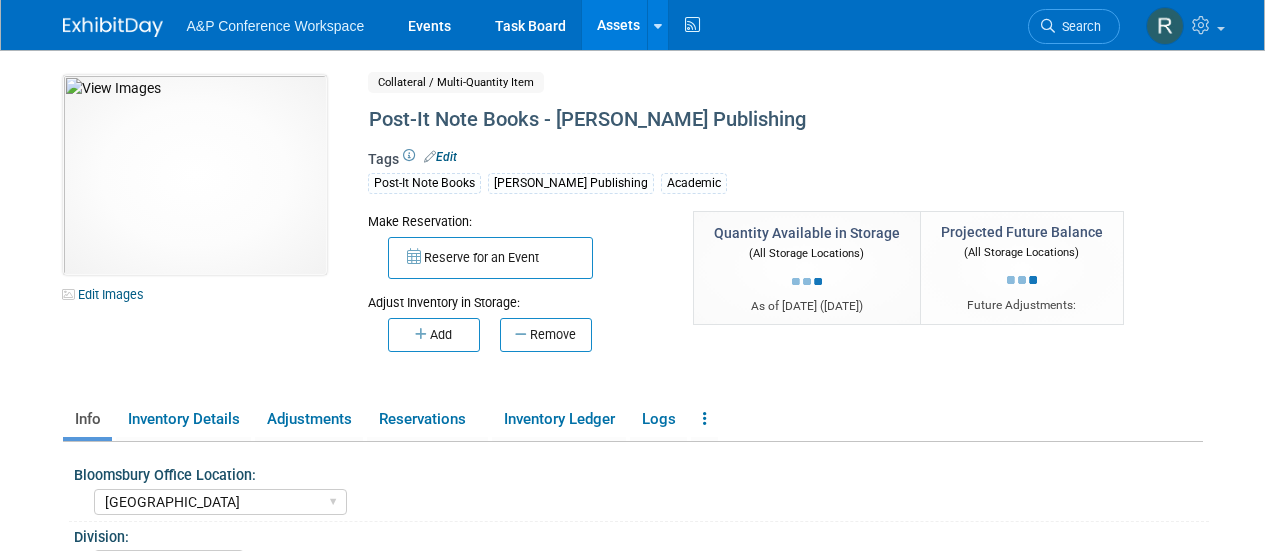 scroll, scrollTop: 0, scrollLeft: 0, axis: both 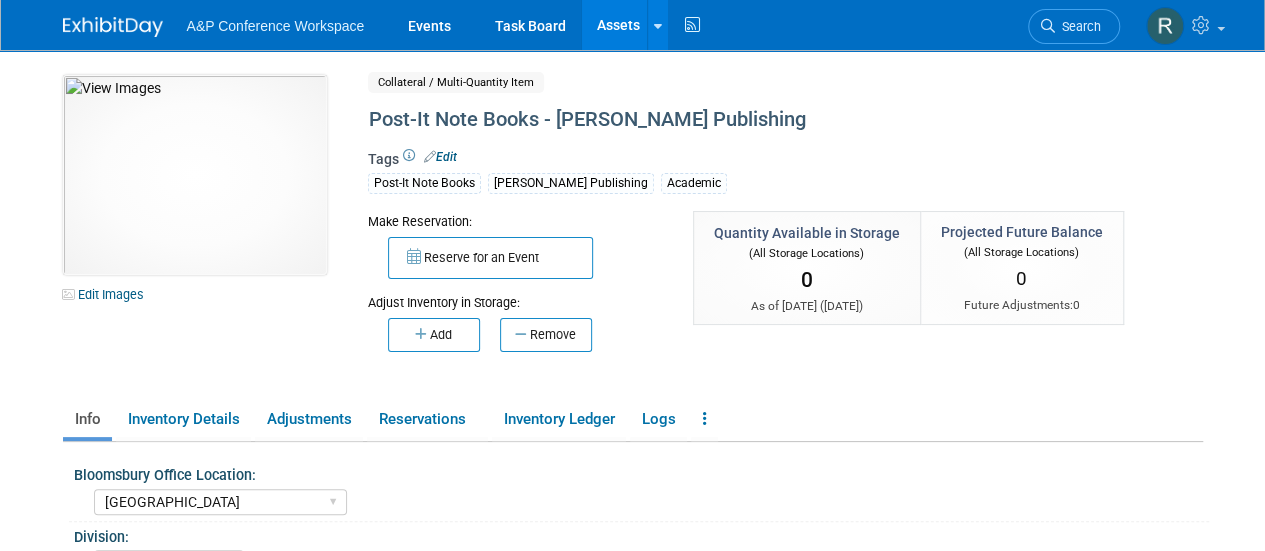 click at bounding box center (125, 17) 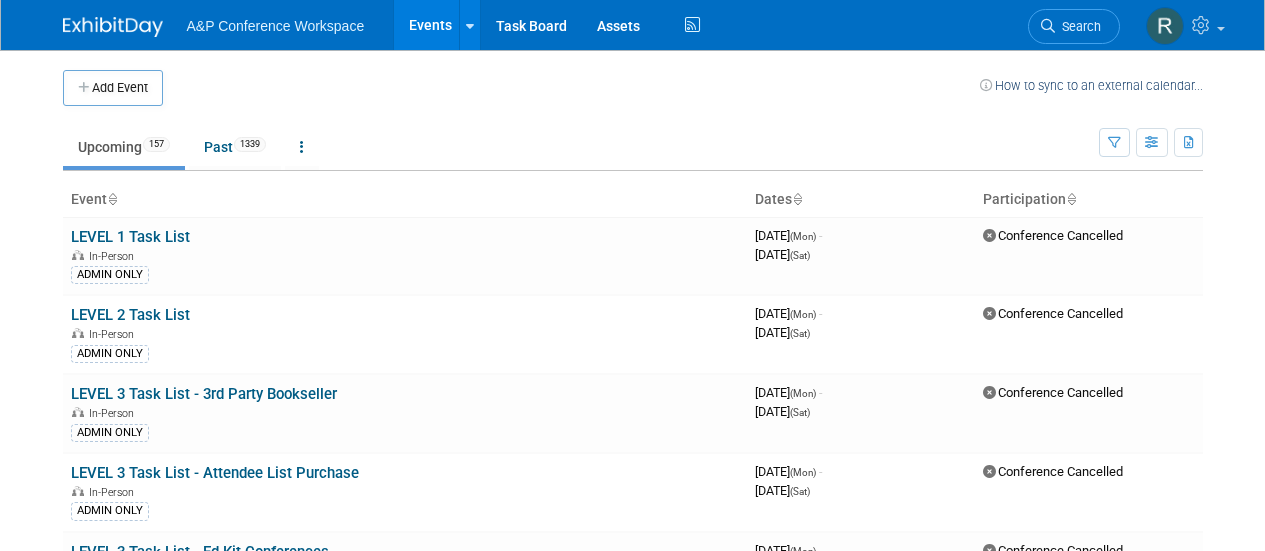 scroll, scrollTop: 0, scrollLeft: 0, axis: both 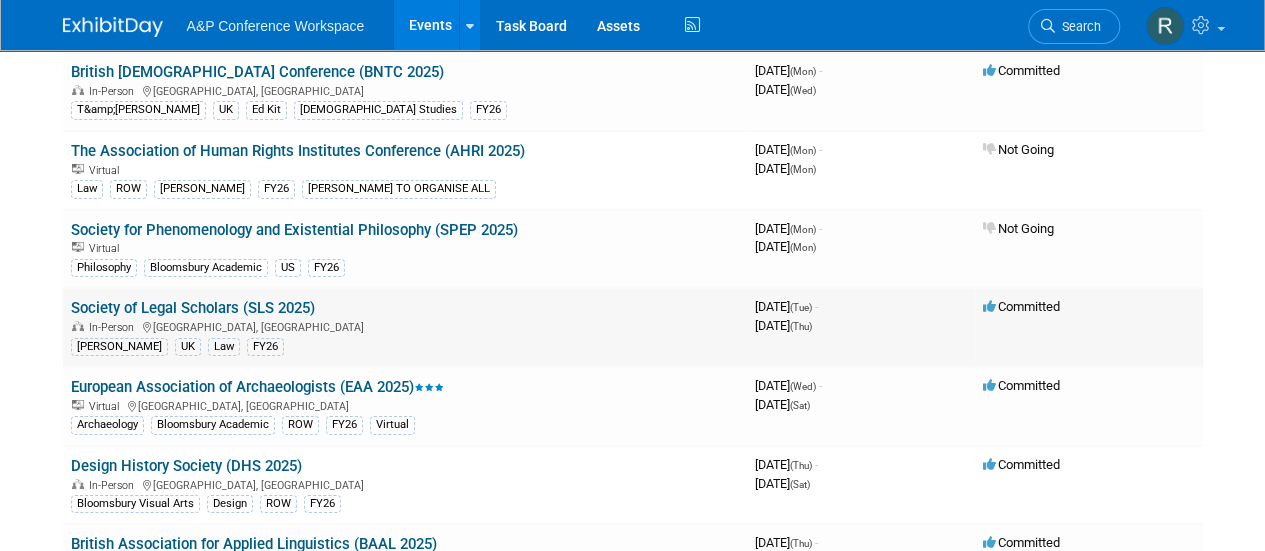 click on "Society of Legal Scholars (SLS 2025)" at bounding box center [193, 308] 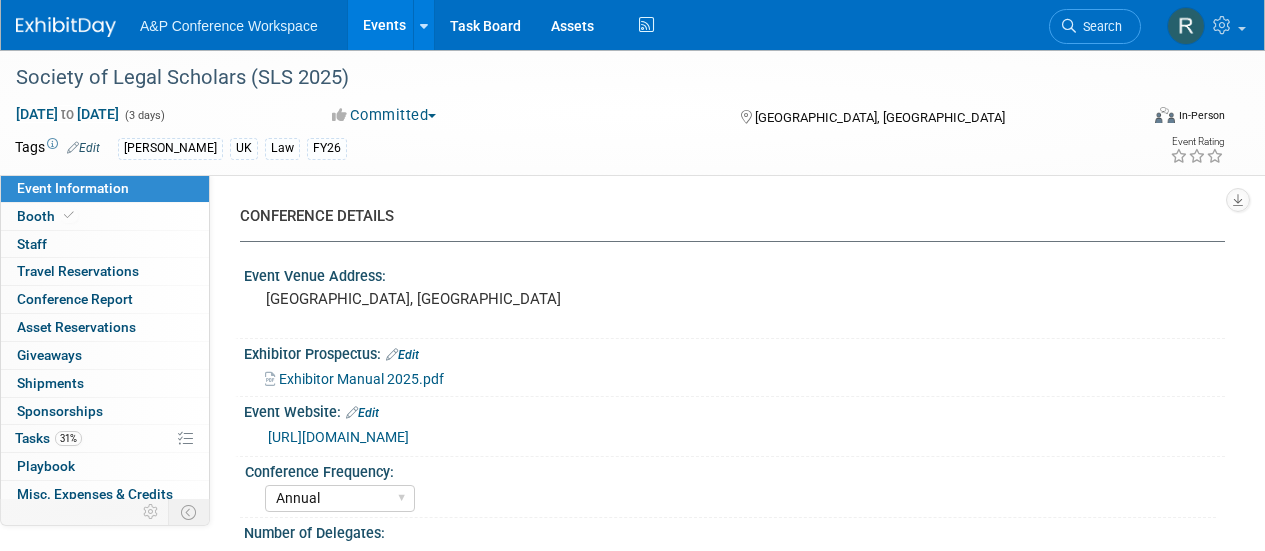 select on "Annual" 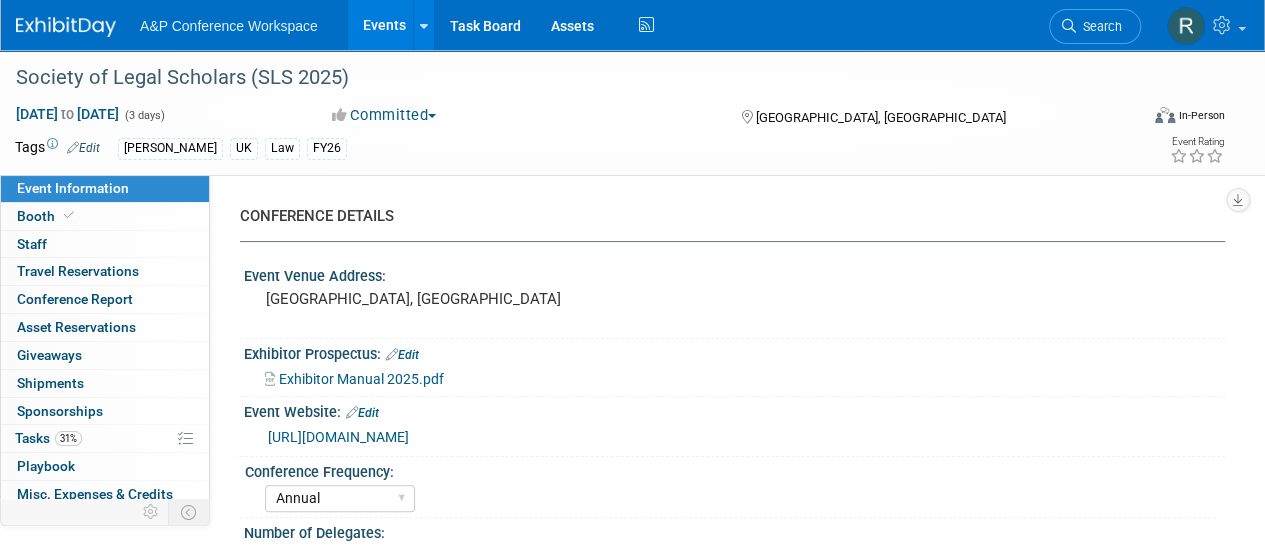 scroll, scrollTop: 0, scrollLeft: 0, axis: both 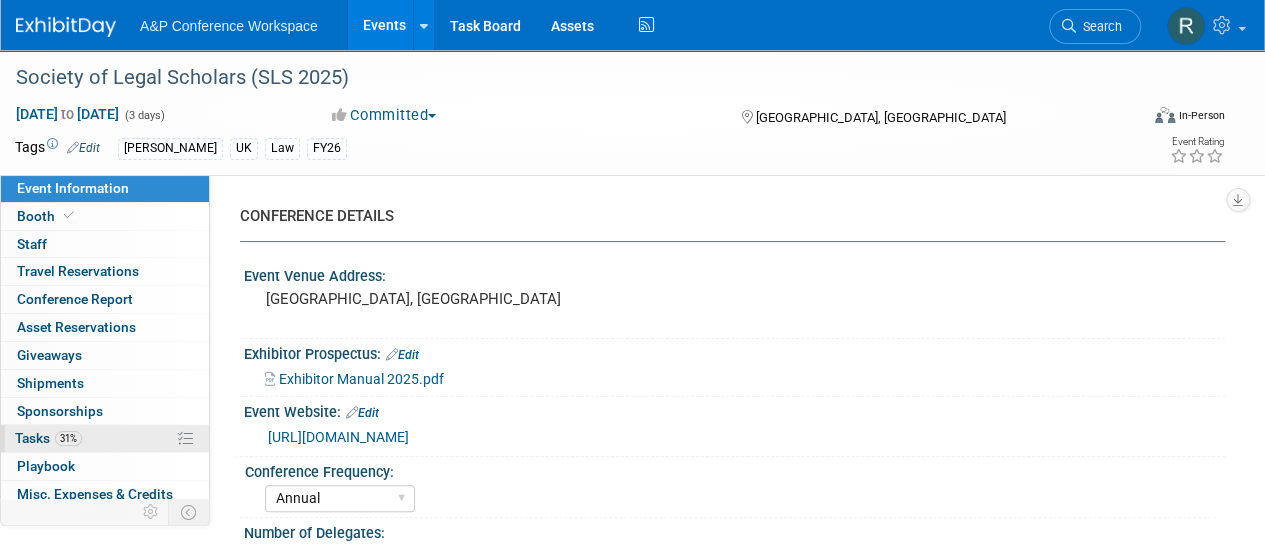 click on "Tasks 31%" at bounding box center [48, 438] 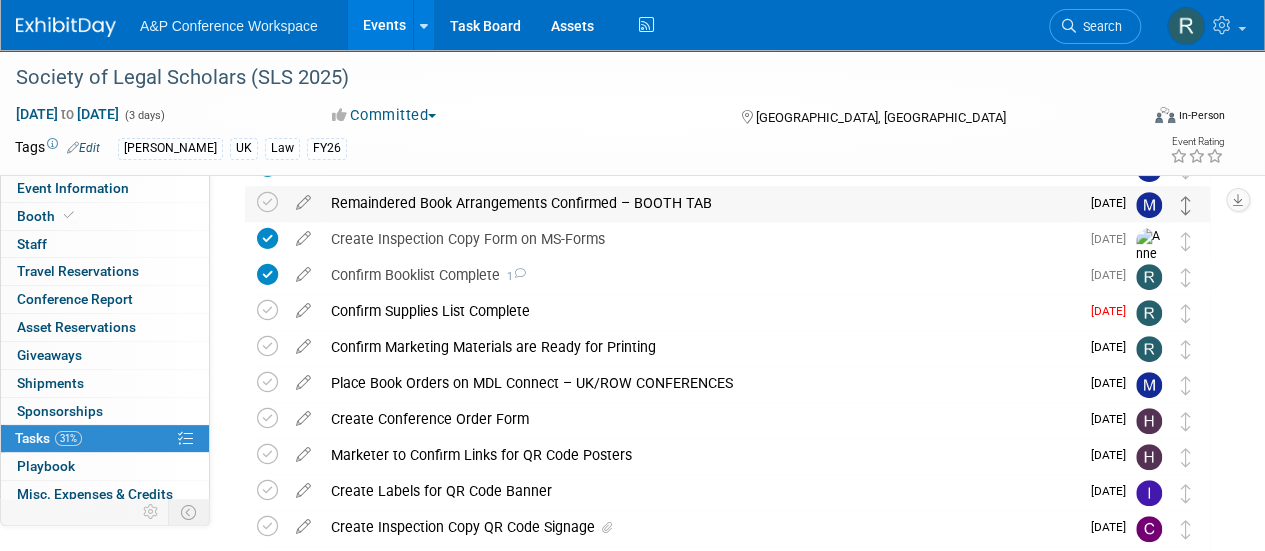 scroll, scrollTop: 300, scrollLeft: 0, axis: vertical 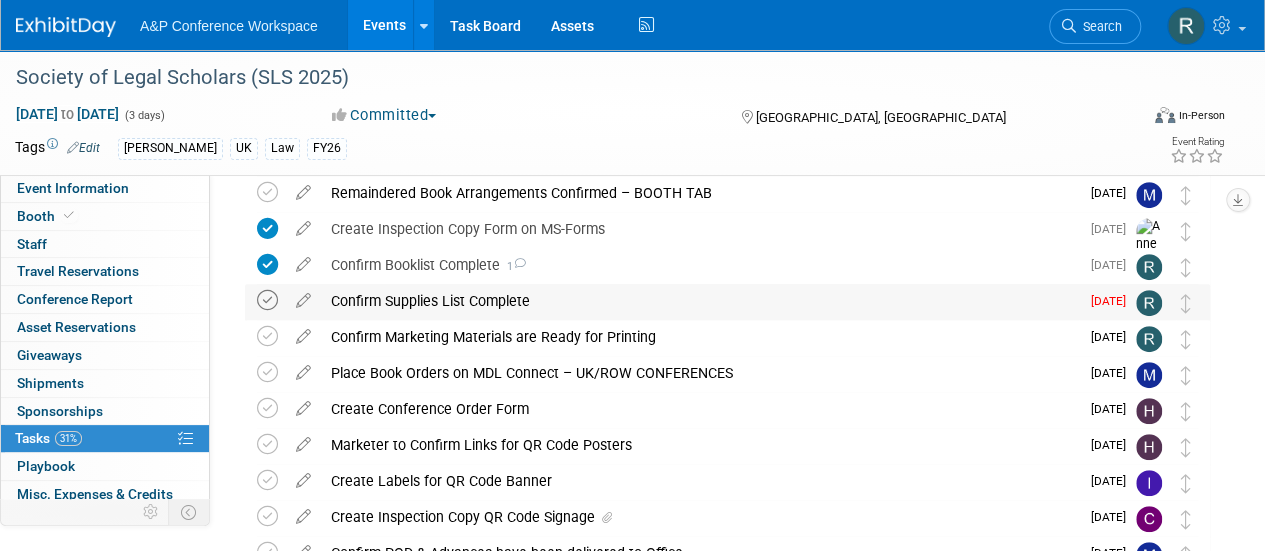 click at bounding box center (267, 300) 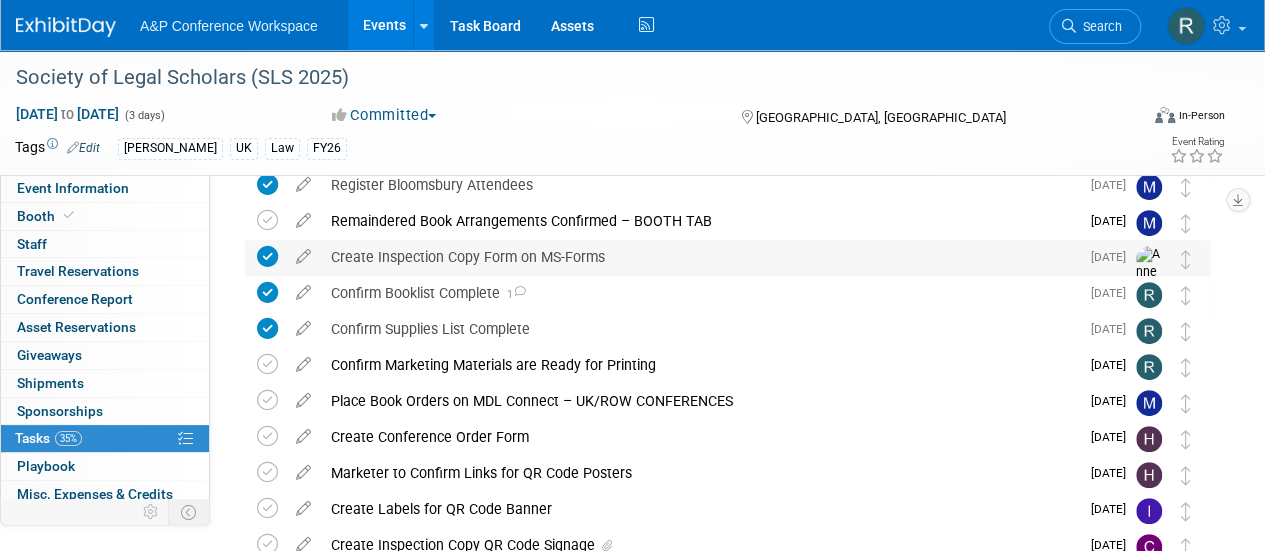 scroll, scrollTop: 300, scrollLeft: 0, axis: vertical 